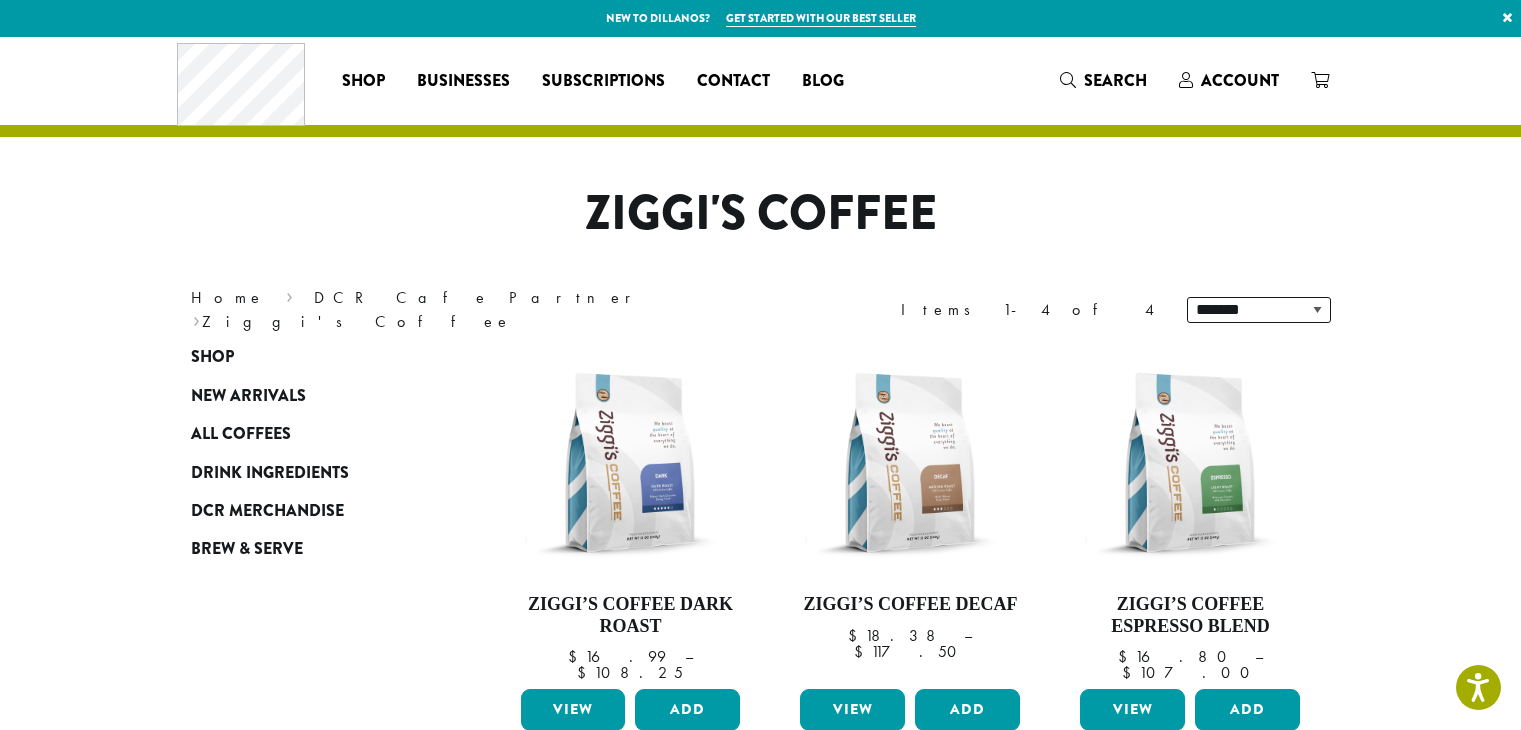 scroll, scrollTop: 68, scrollLeft: 0, axis: vertical 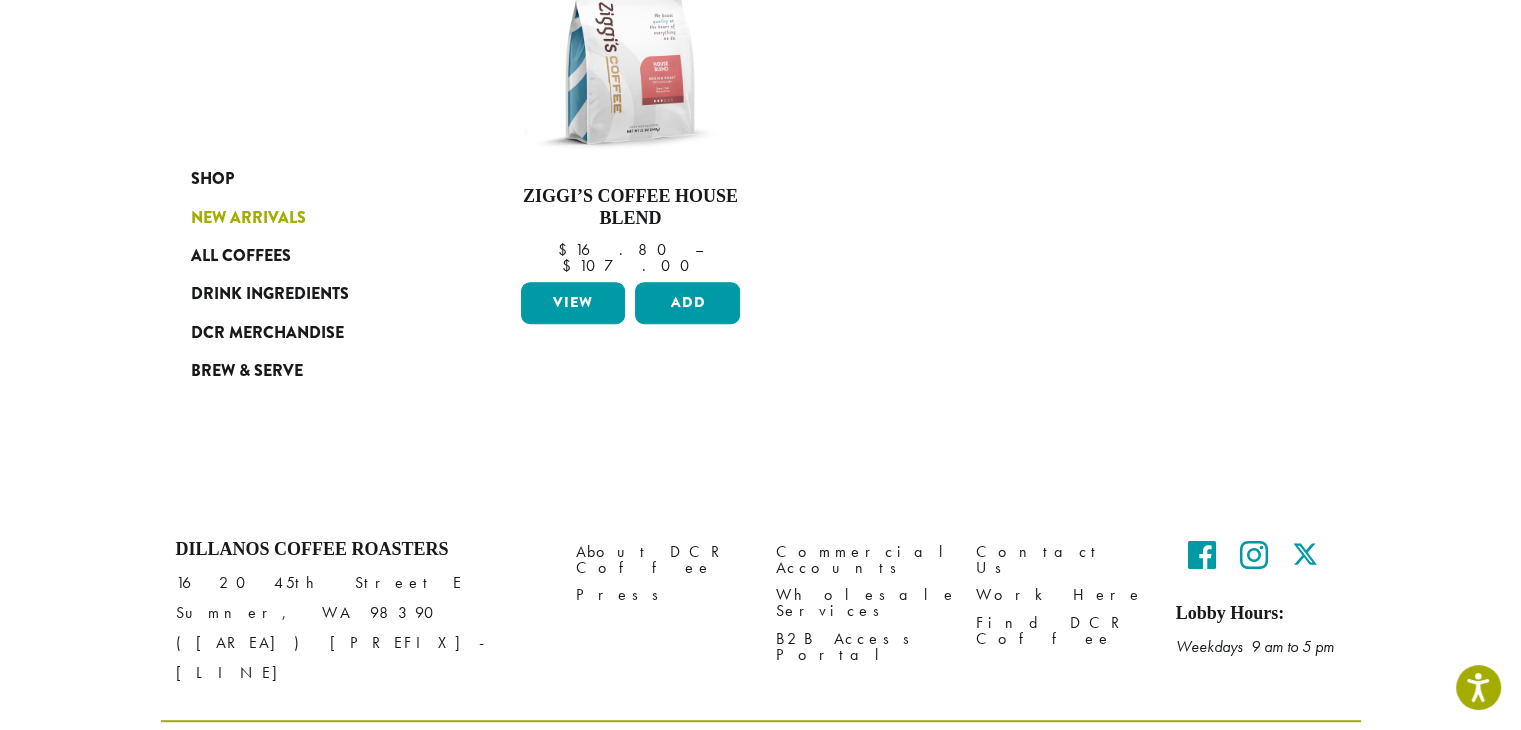click on "New Arrivals" at bounding box center [311, 217] 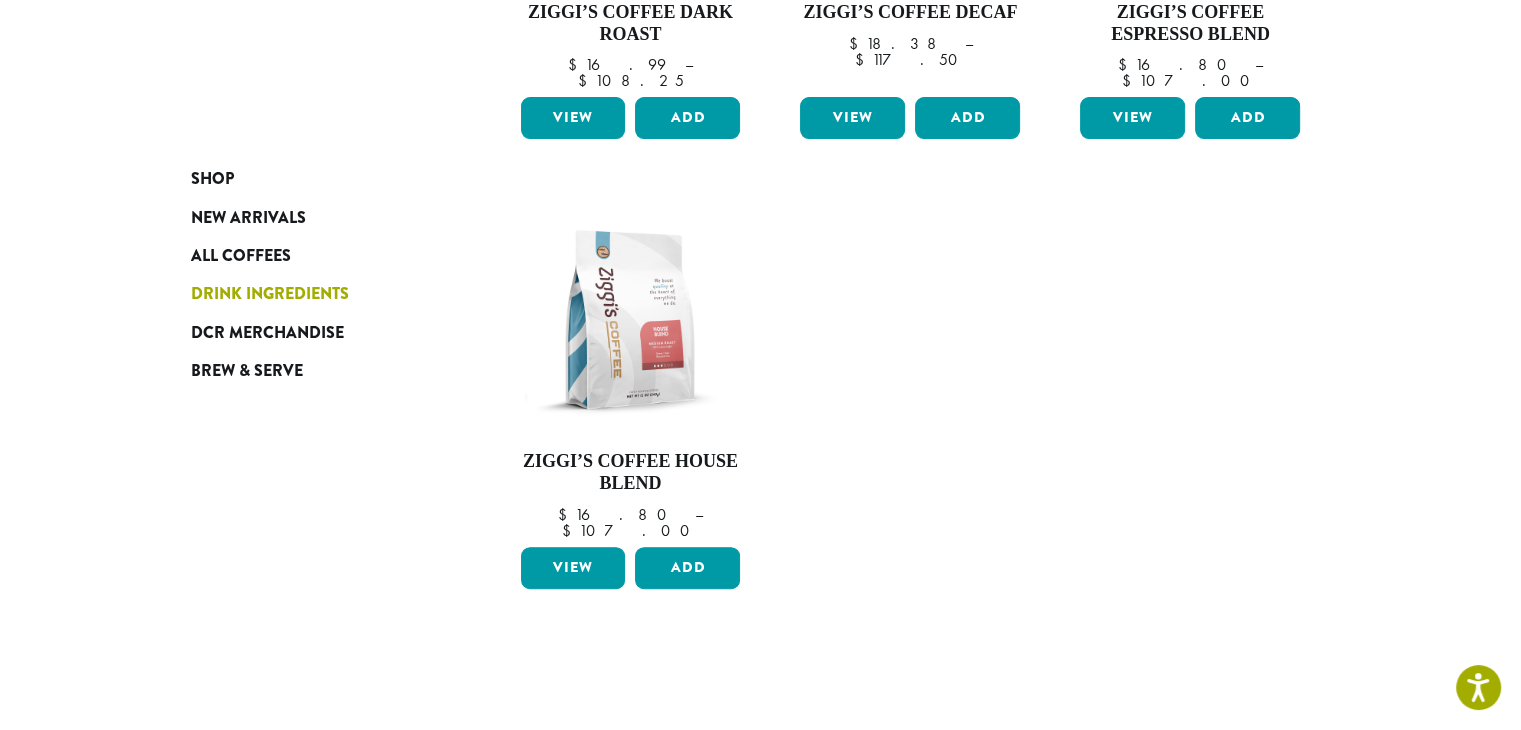 scroll, scrollTop: 590, scrollLeft: 0, axis: vertical 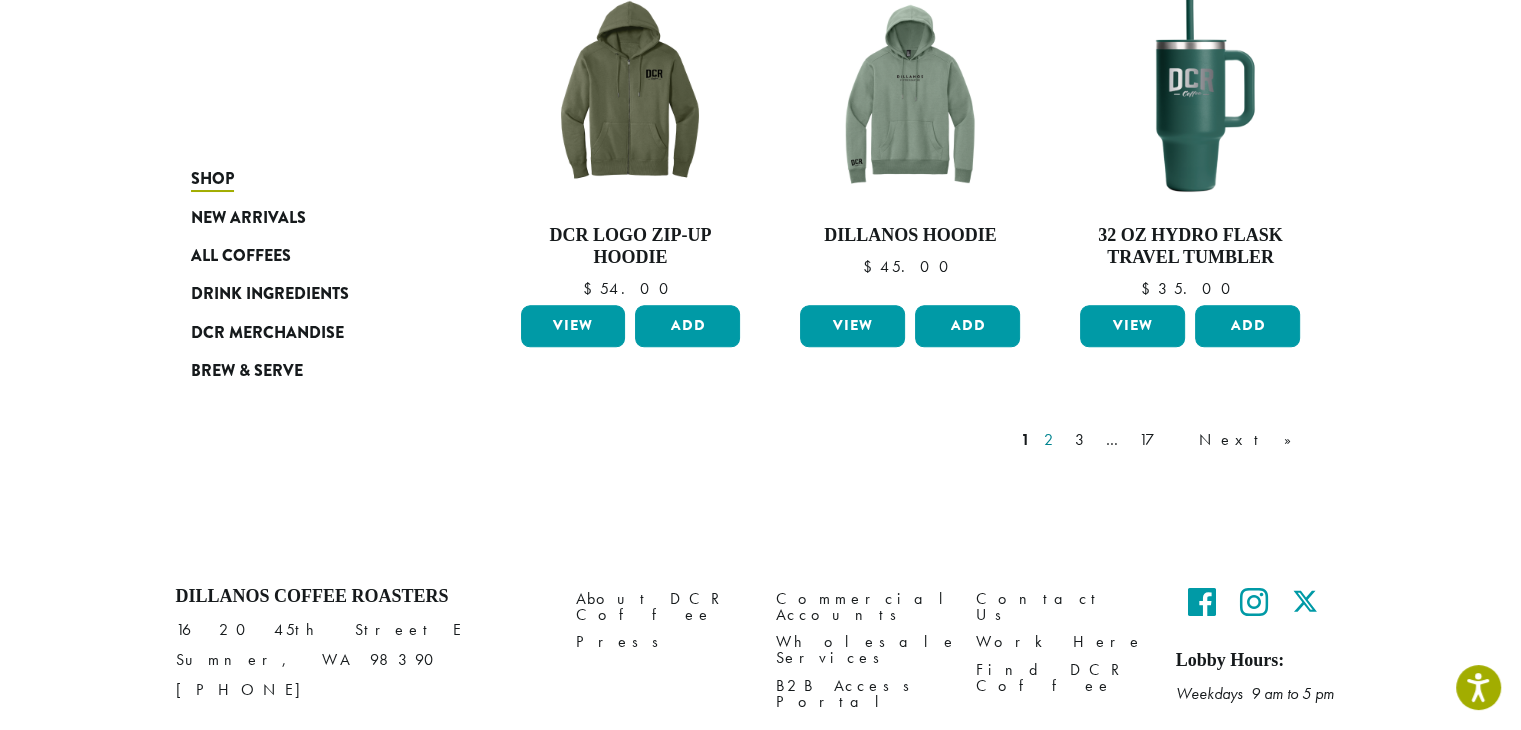 click on "2" at bounding box center [1052, 440] 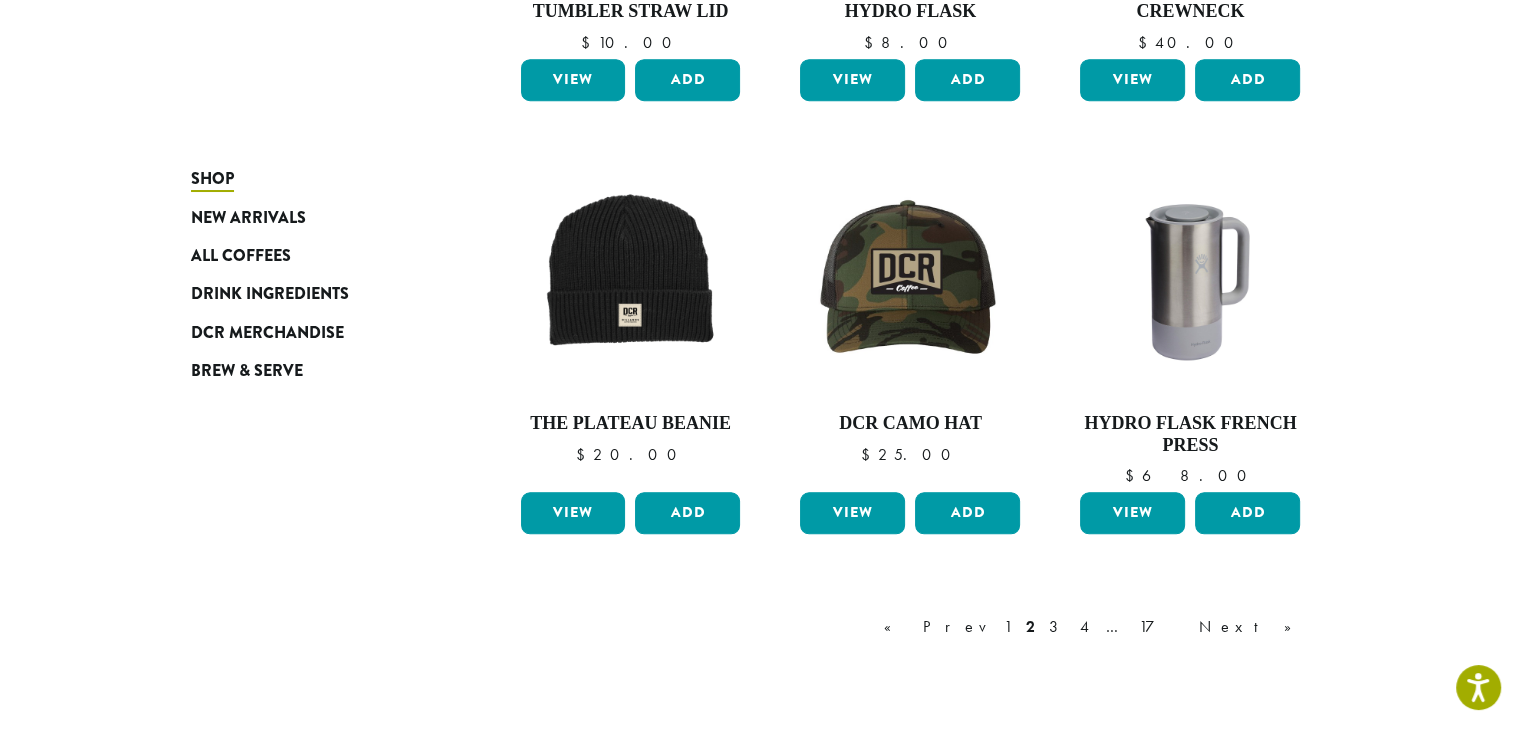 scroll, scrollTop: 1790, scrollLeft: 0, axis: vertical 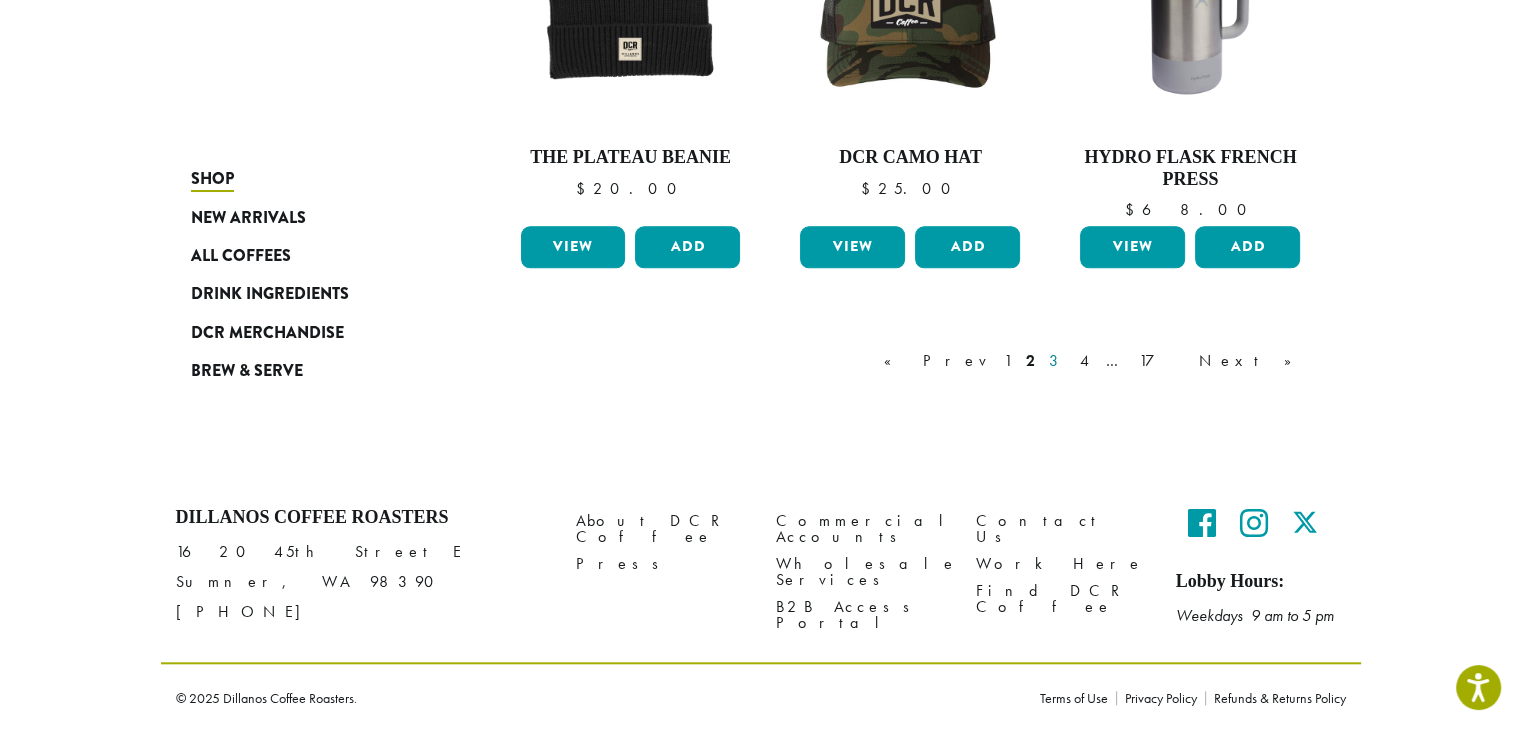 click on "3" at bounding box center [1057, 361] 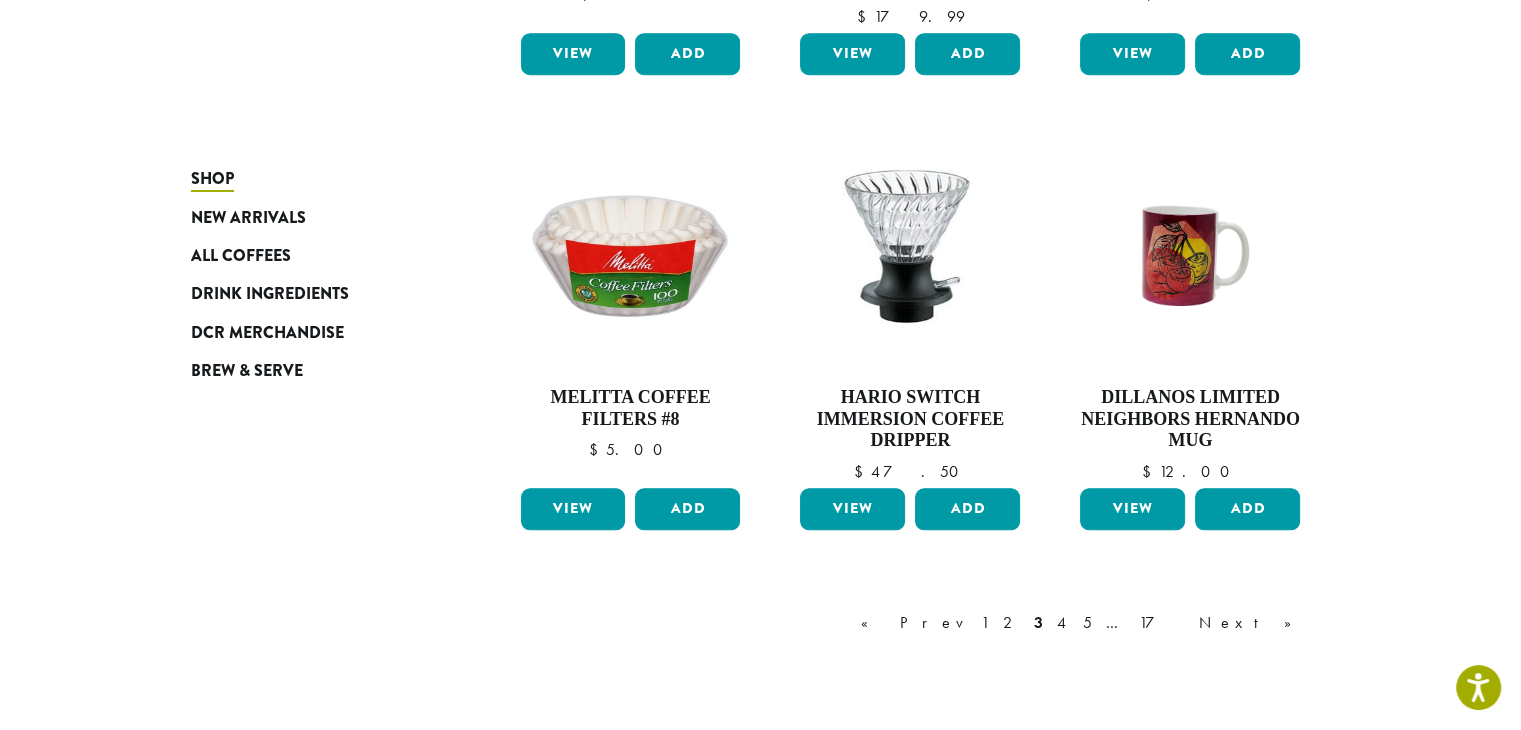 scroll, scrollTop: 1597, scrollLeft: 0, axis: vertical 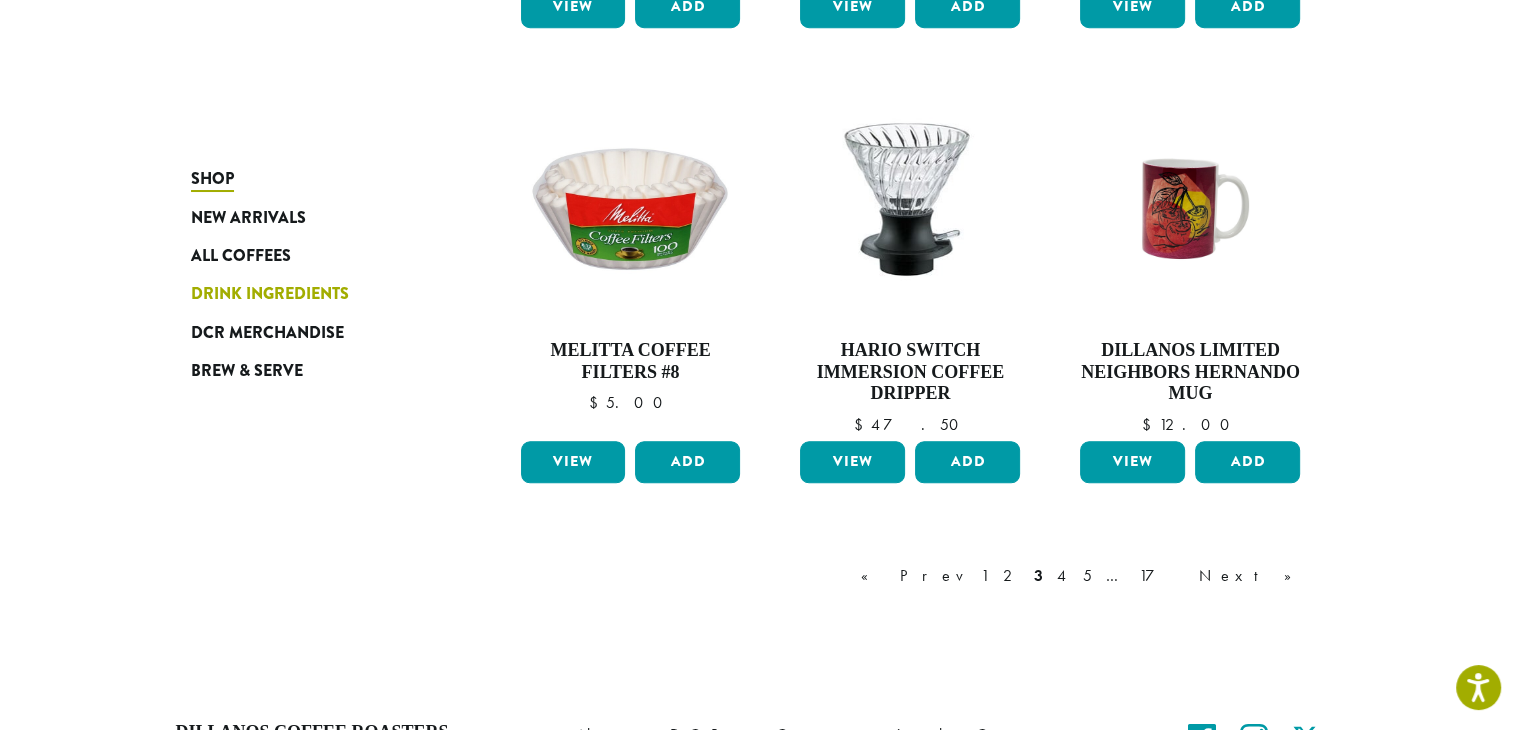 click on "Drink Ingredients" at bounding box center [270, 294] 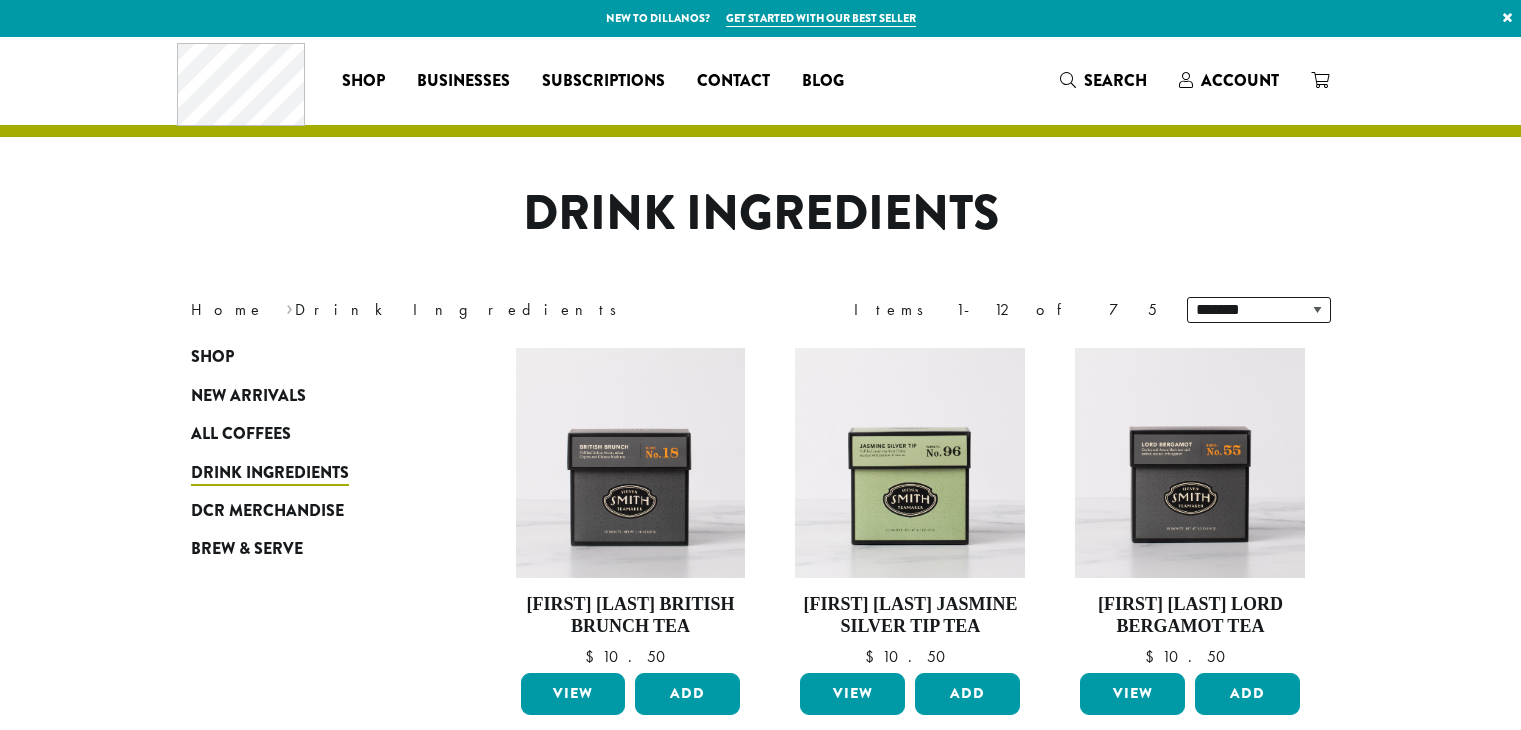 scroll, scrollTop: 0, scrollLeft: 0, axis: both 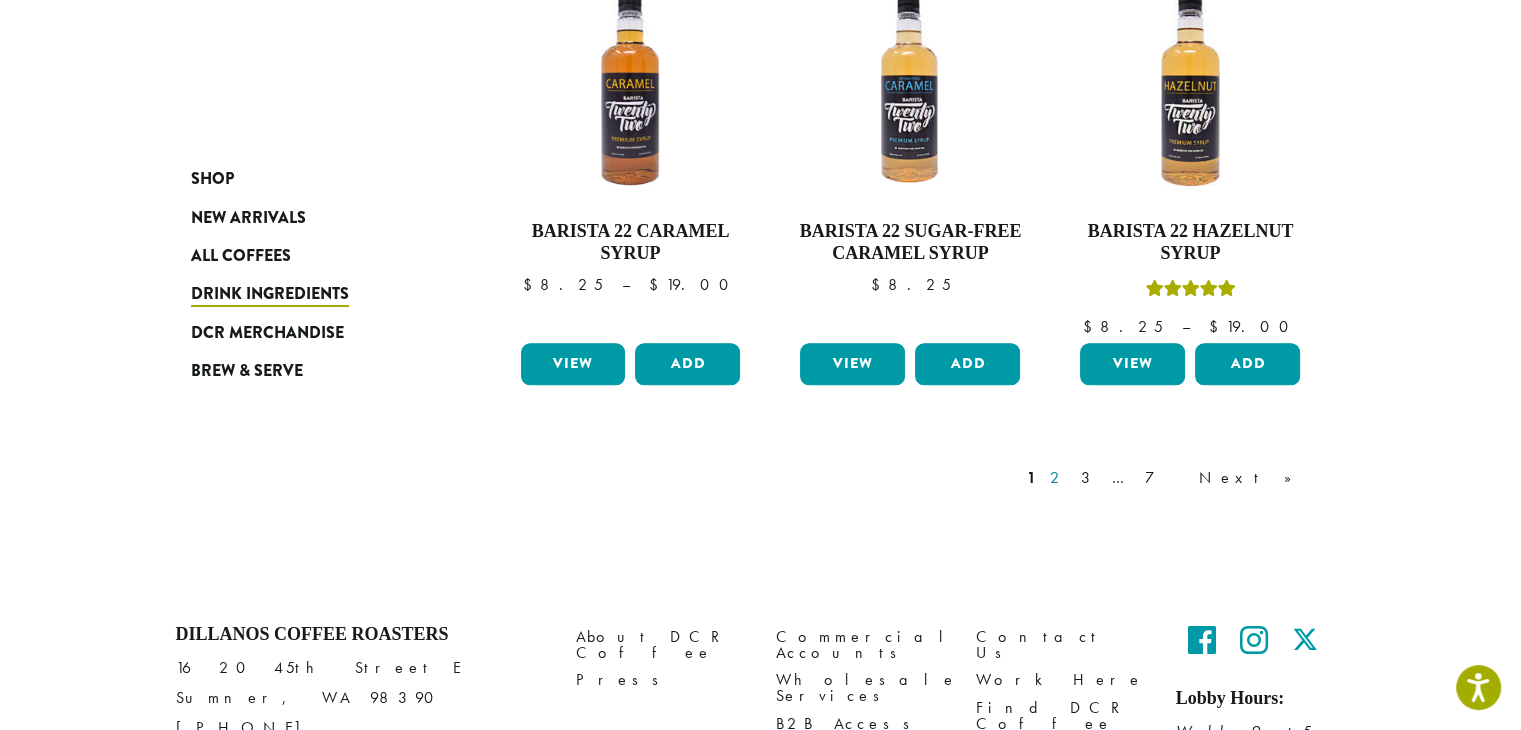 click on "2" at bounding box center [1058, 478] 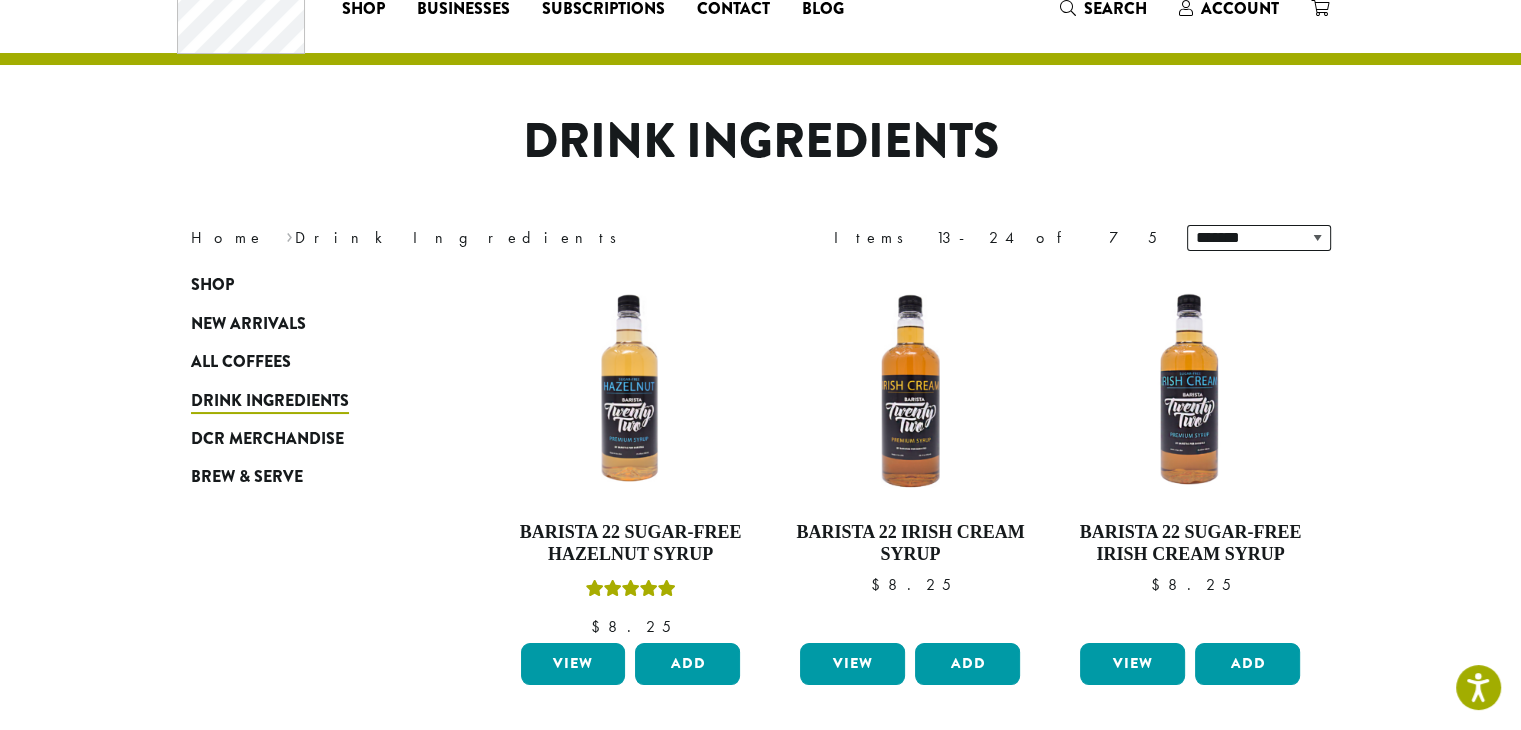 scroll, scrollTop: 0, scrollLeft: 0, axis: both 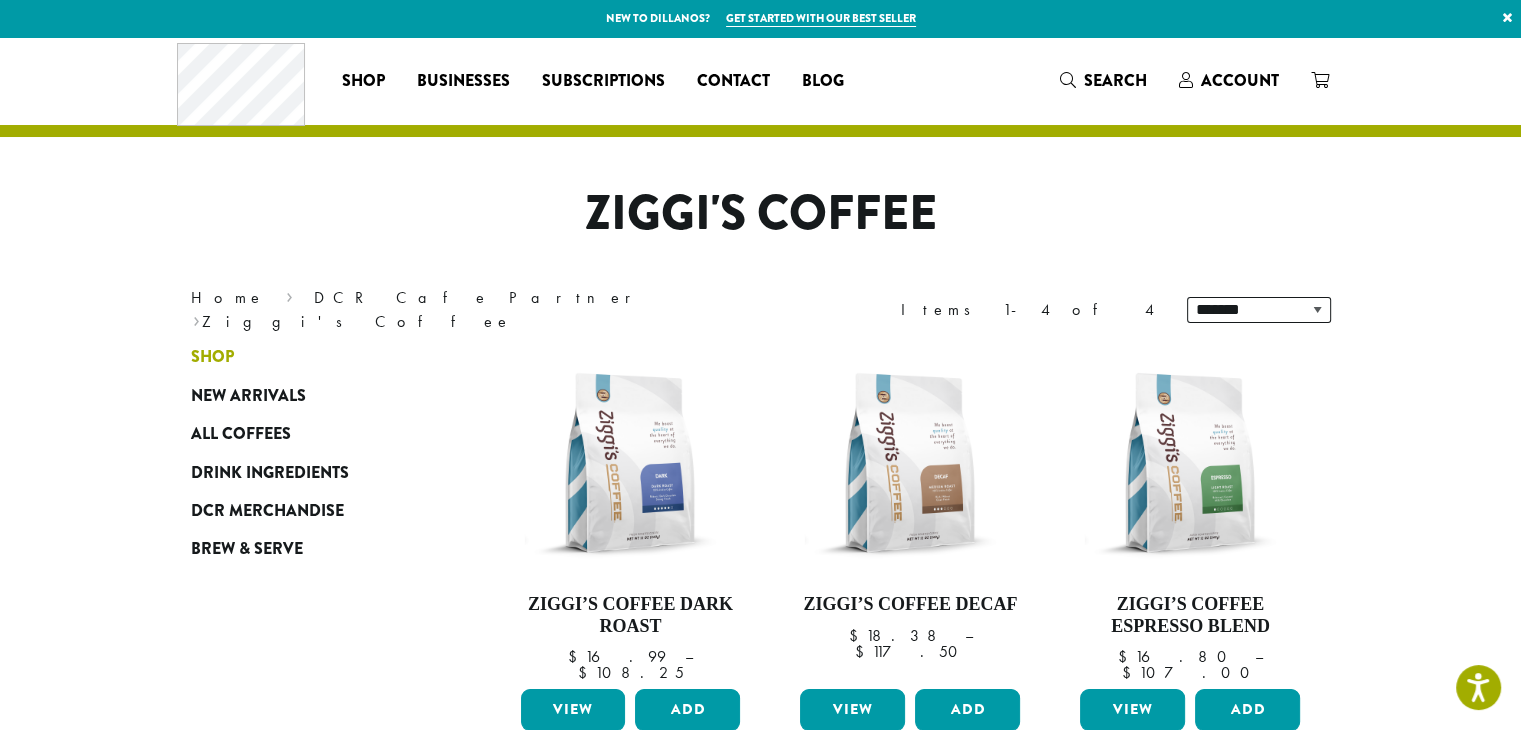 click on "Shop" at bounding box center [212, 357] 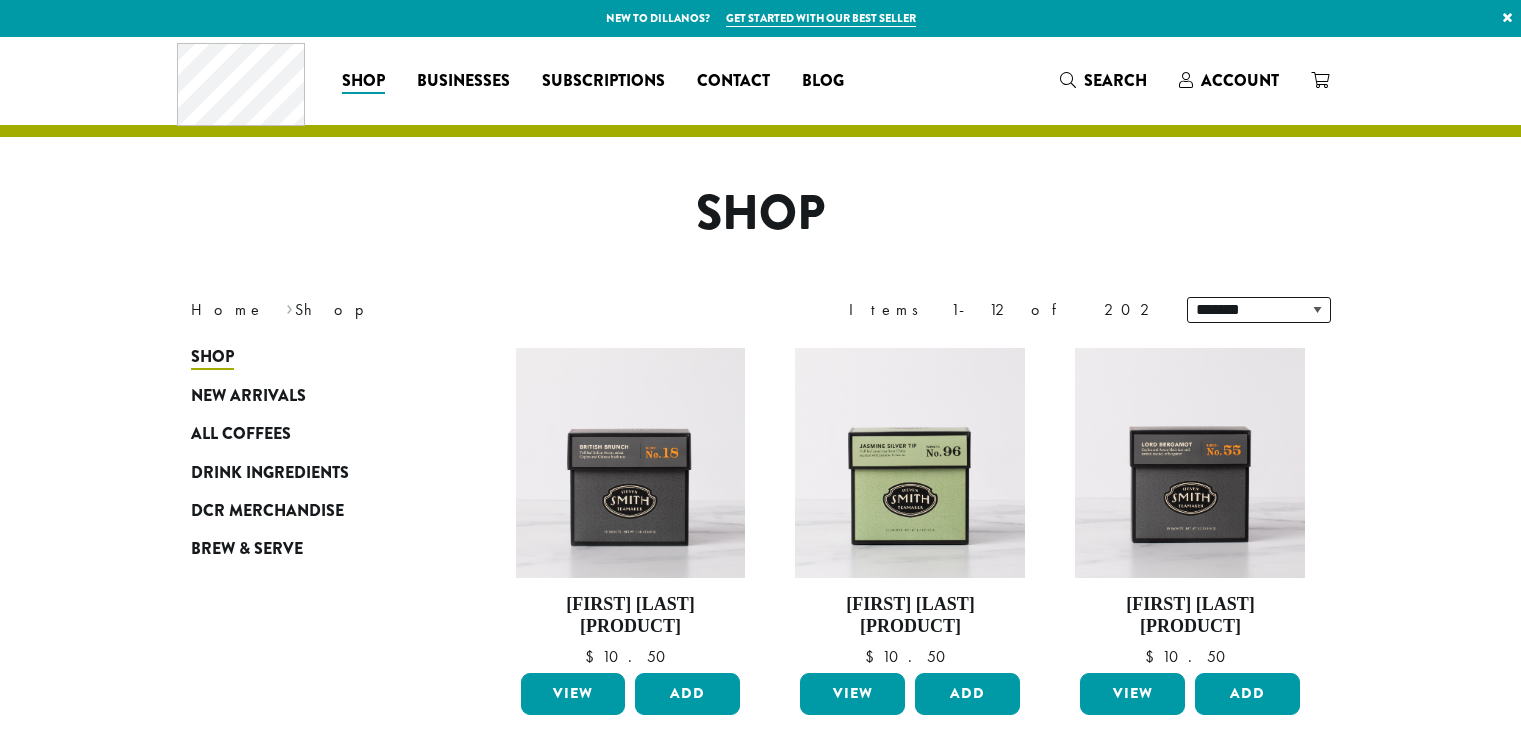scroll, scrollTop: 0, scrollLeft: 0, axis: both 